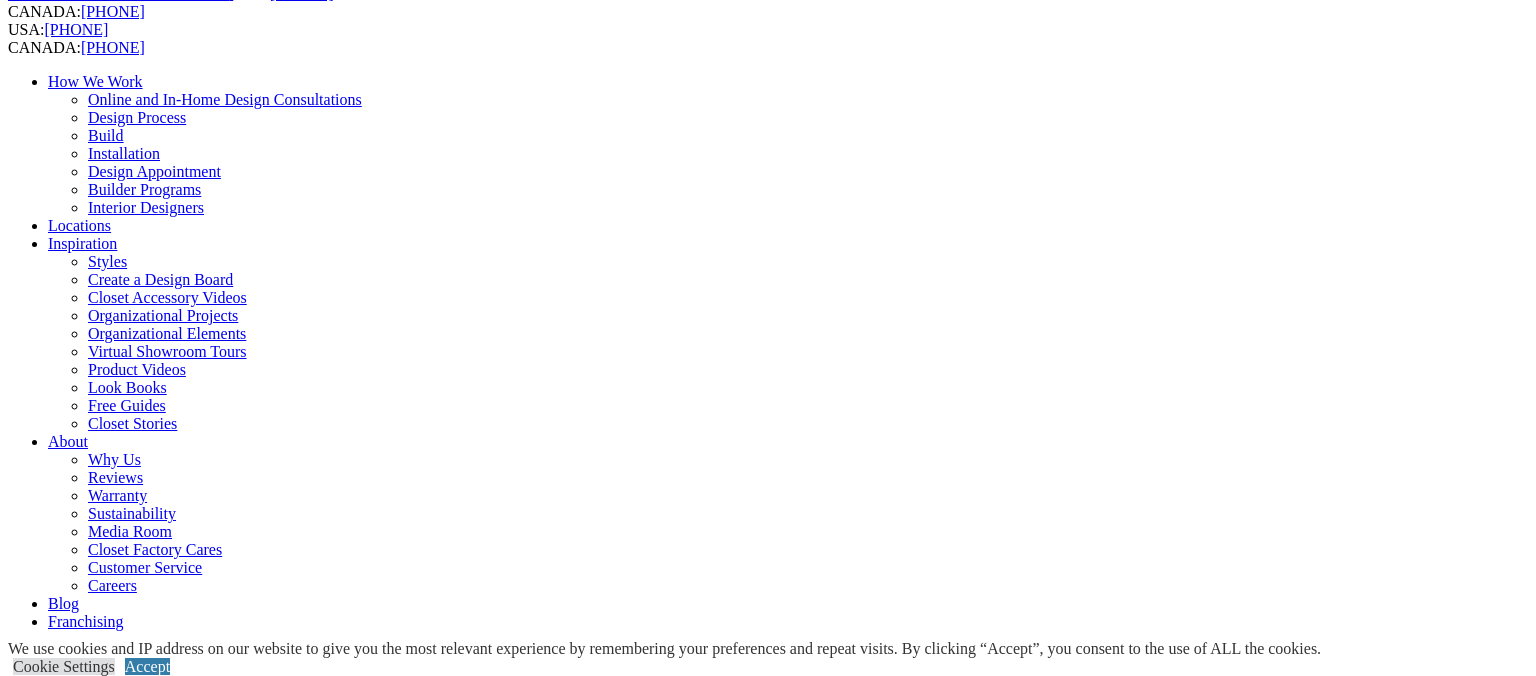 scroll, scrollTop: 209, scrollLeft: 0, axis: vertical 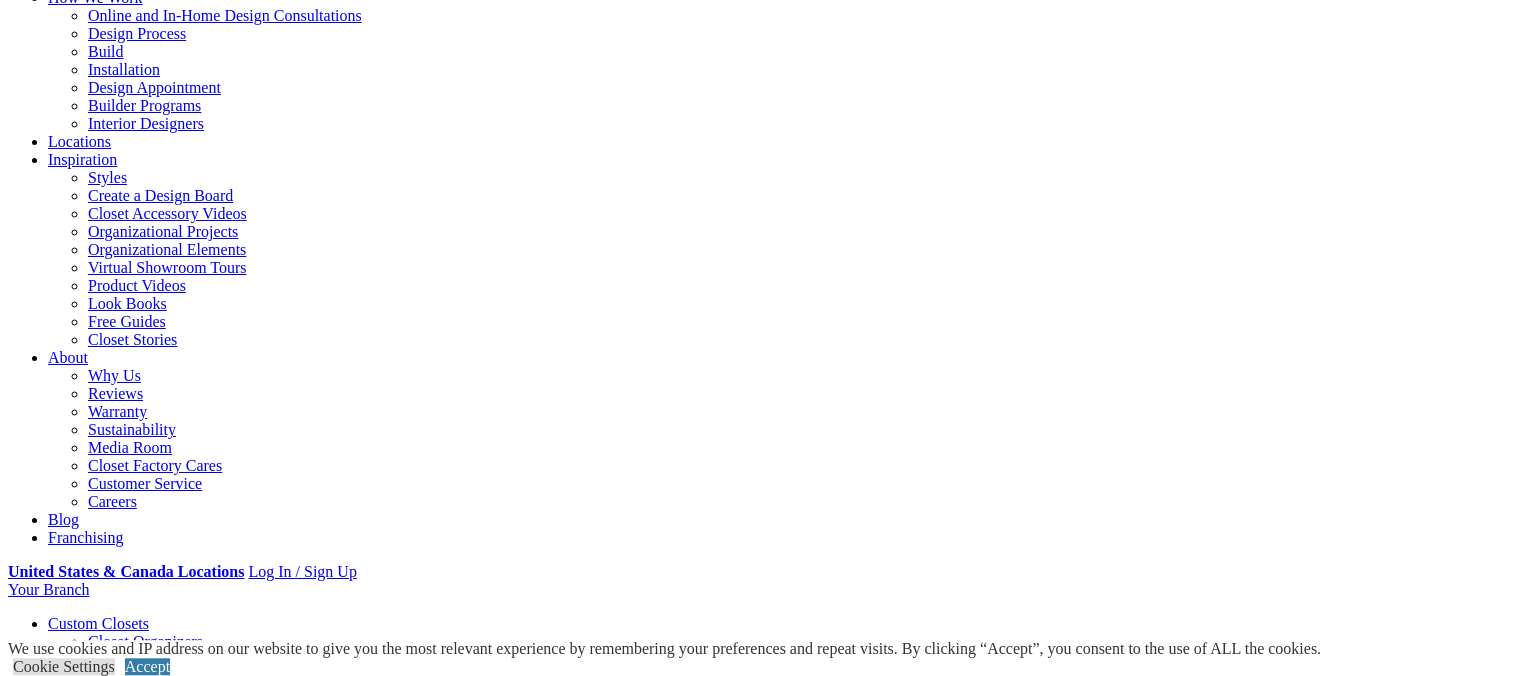 click on "View Closet Gallery" at bounding box center (-6071, 2286) 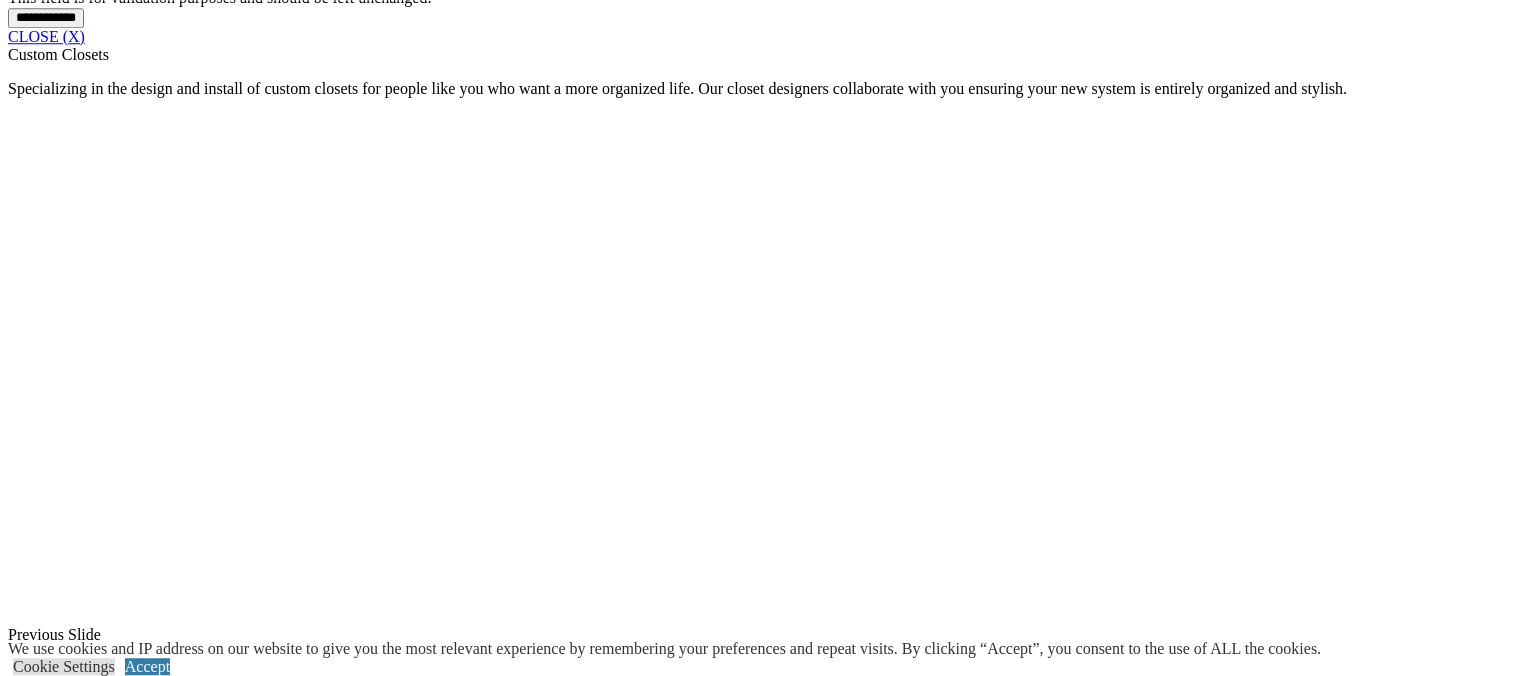 scroll, scrollTop: 1805, scrollLeft: 0, axis: vertical 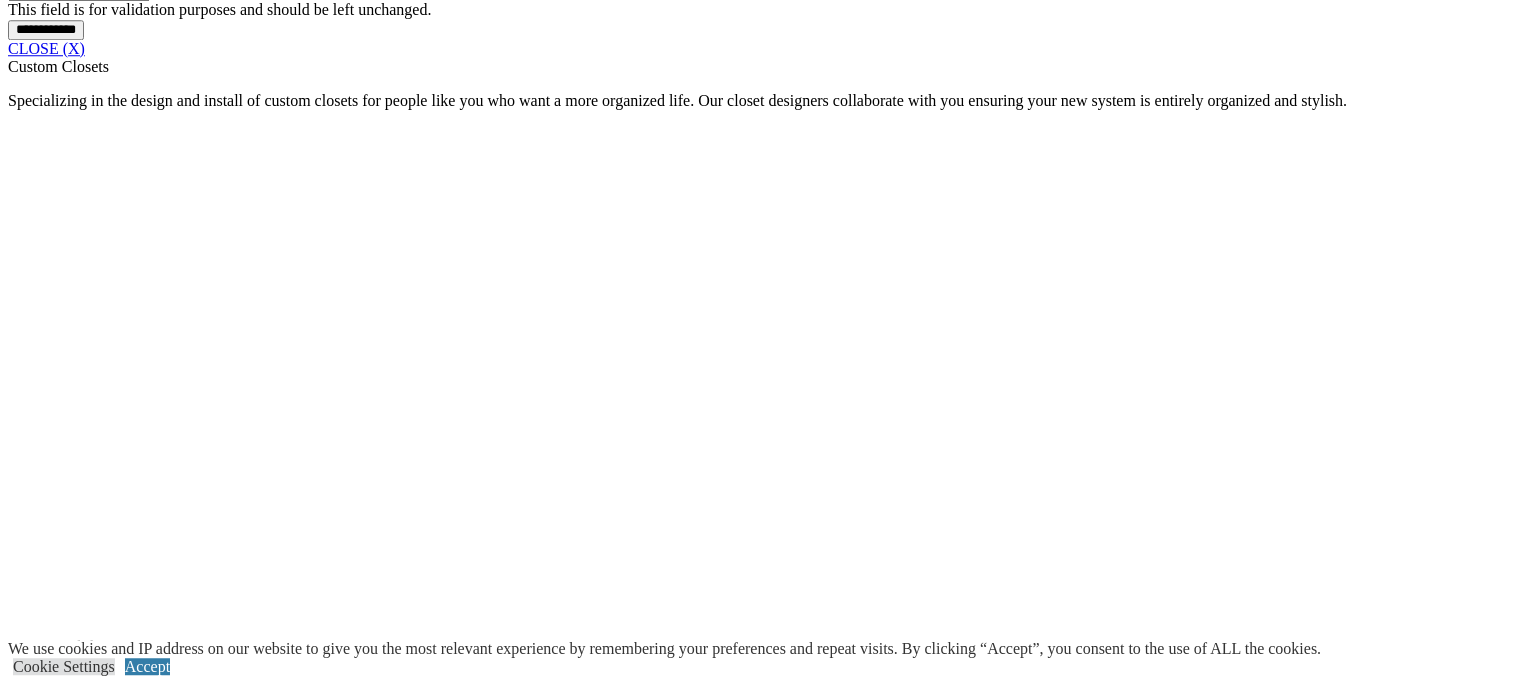 click at bounding box center [164, -453] 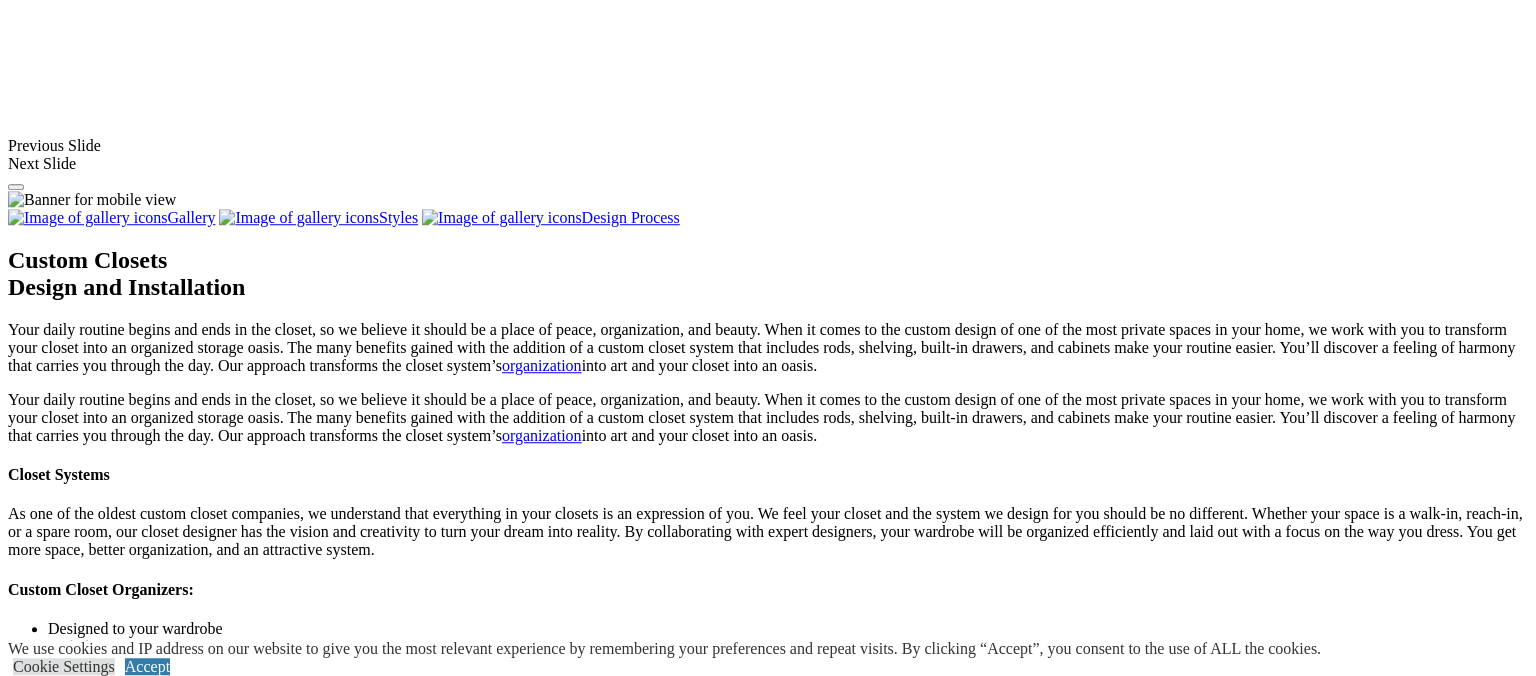 drag, startPoint x: 1523, startPoint y: 193, endPoint x: 1532, endPoint y: 256, distance: 63.63961 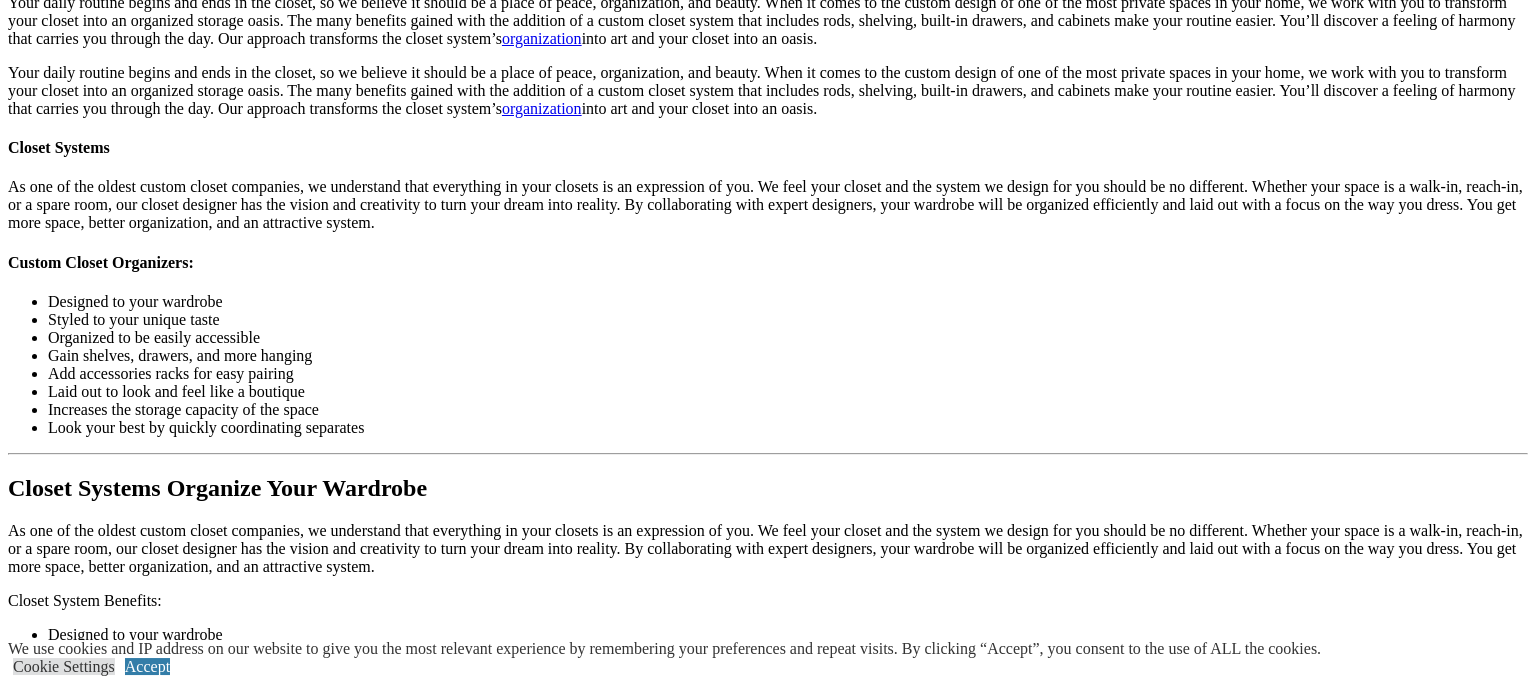 scroll, scrollTop: 2167, scrollLeft: 0, axis: vertical 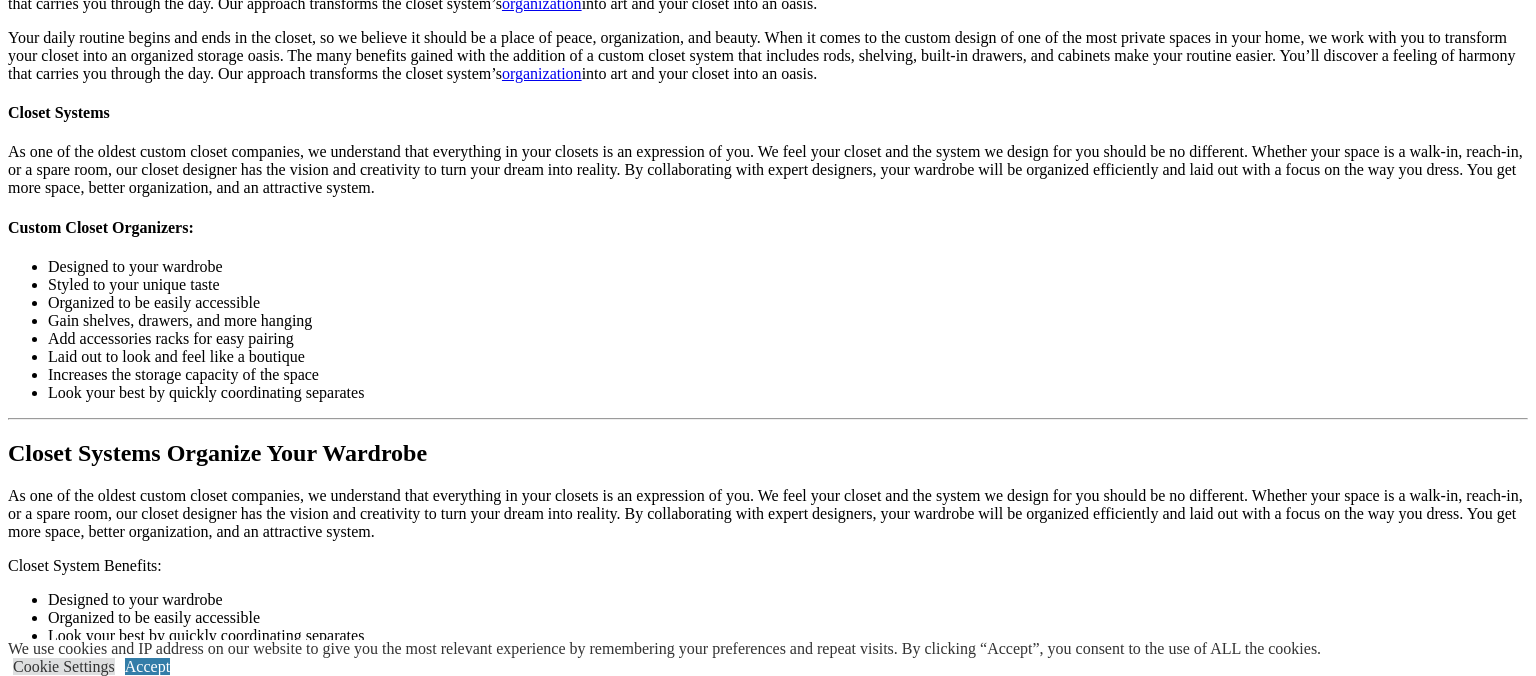 click on "Load More" at bounding box center [44, 1978] 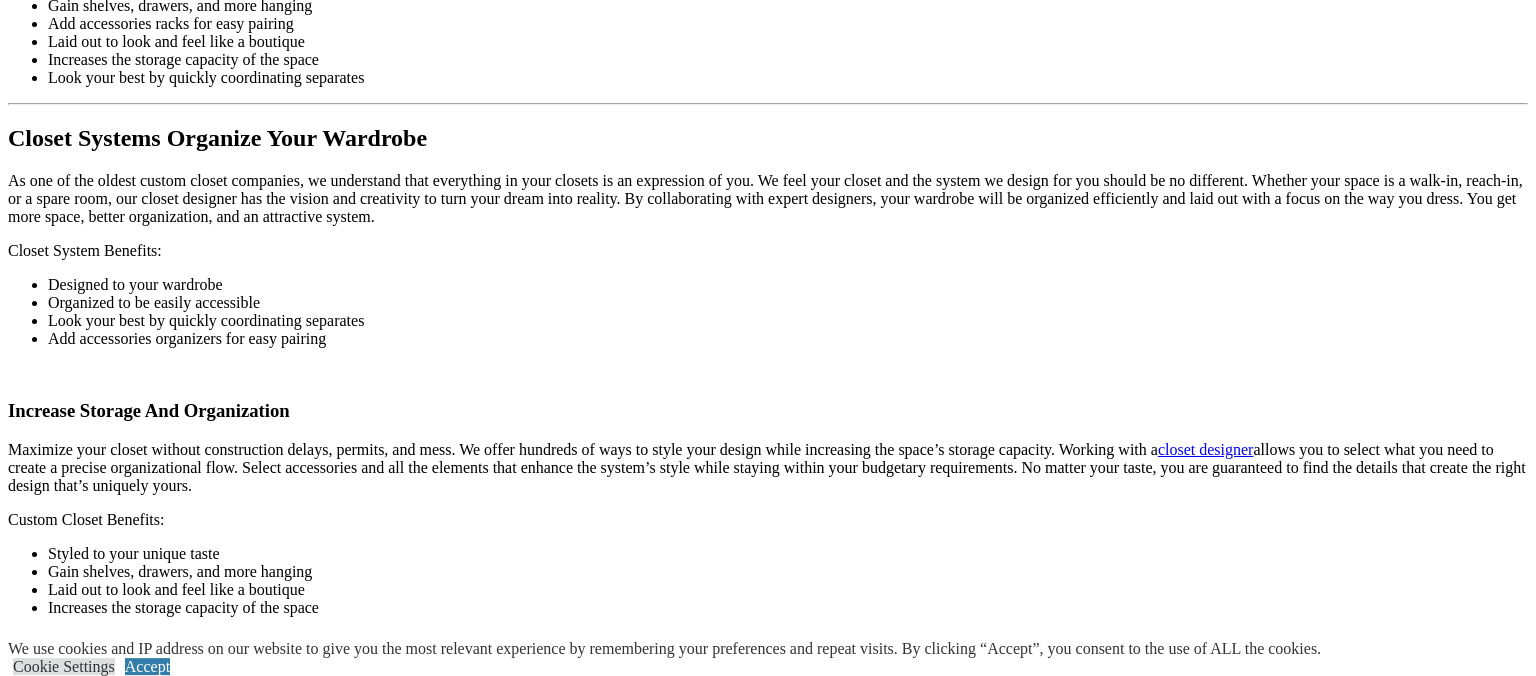 scroll, scrollTop: 2537, scrollLeft: 0, axis: vertical 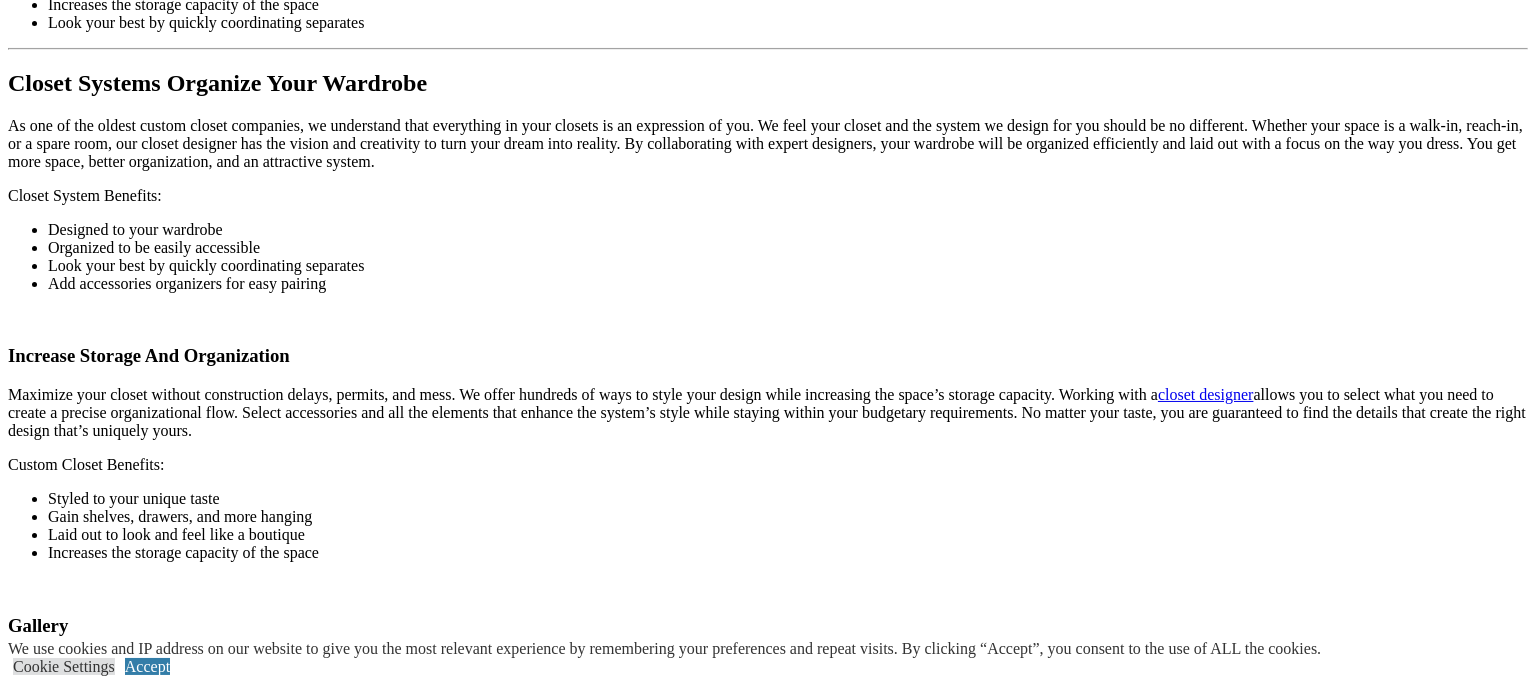 click at bounding box center (1144, 1804) 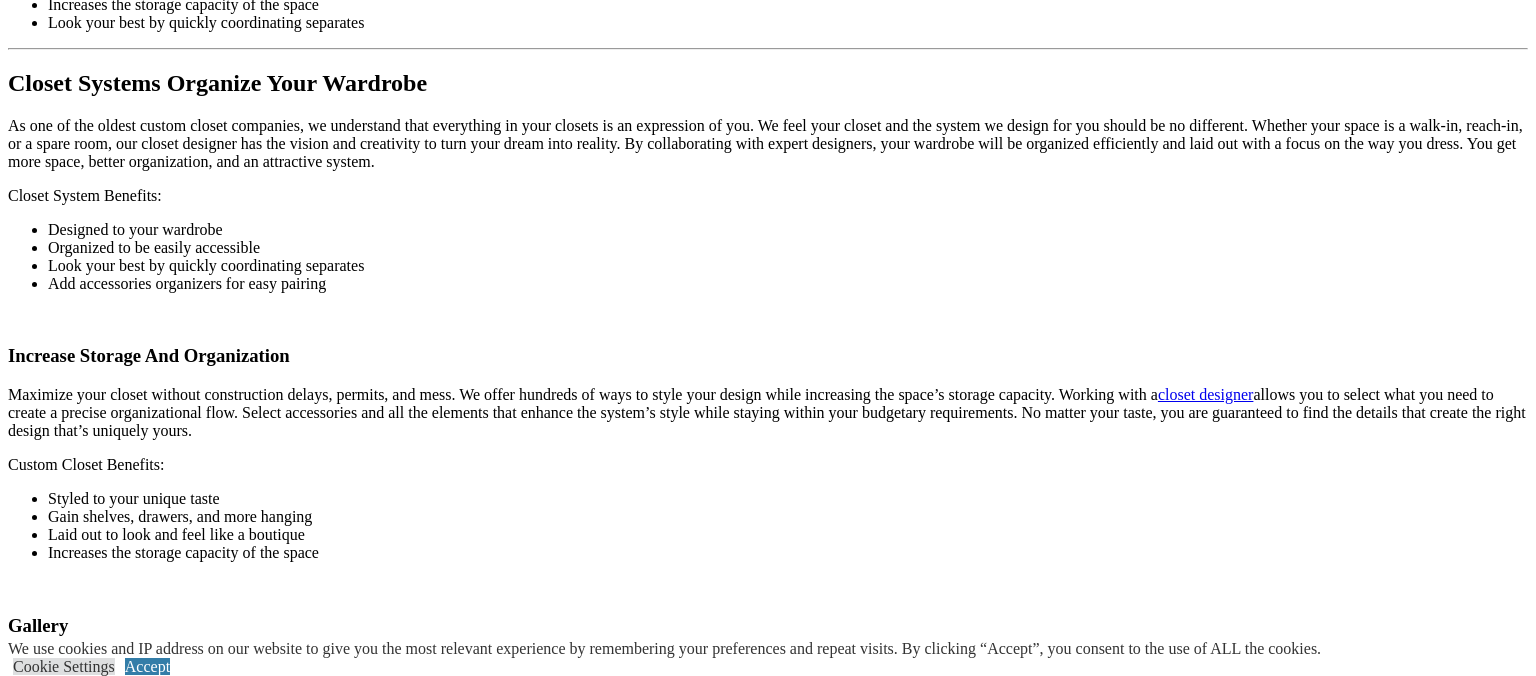 click at bounding box center (8, 48268) 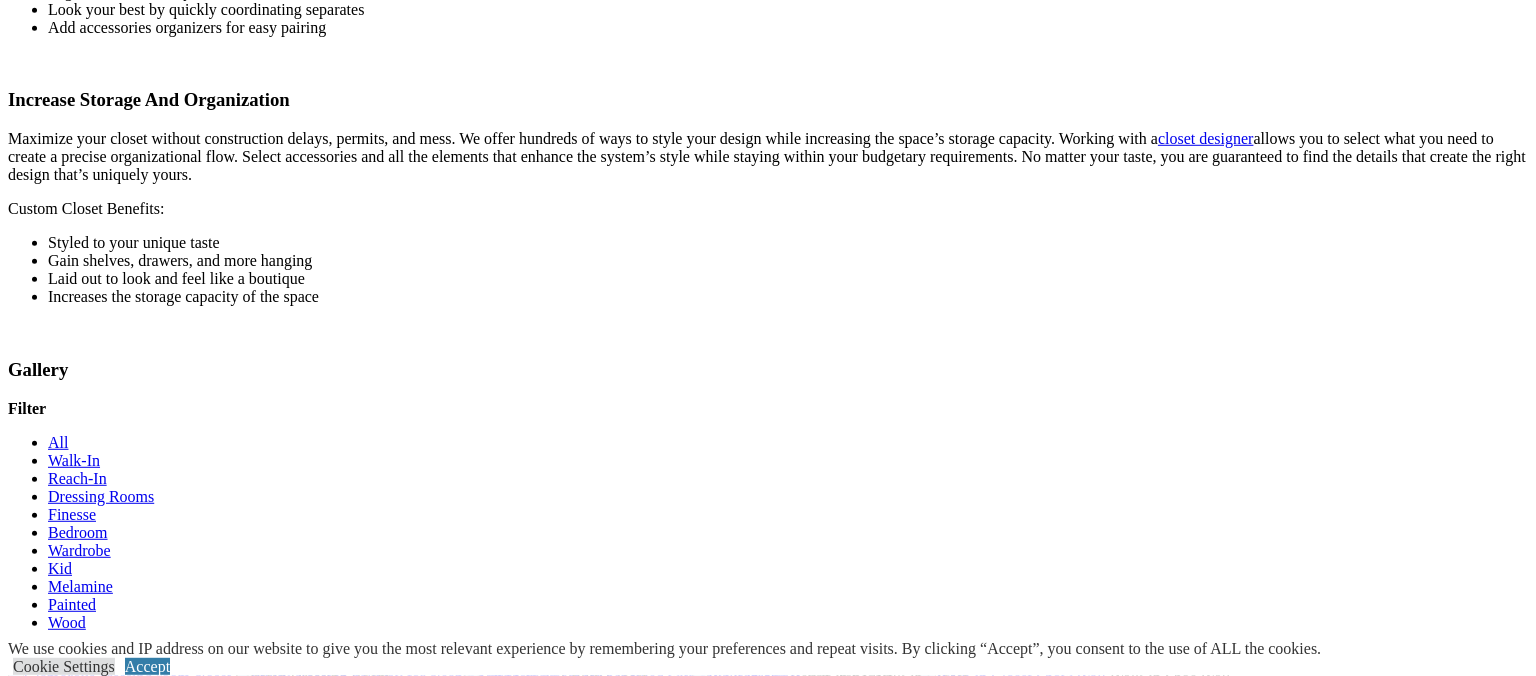 scroll, scrollTop: 2803, scrollLeft: 0, axis: vertical 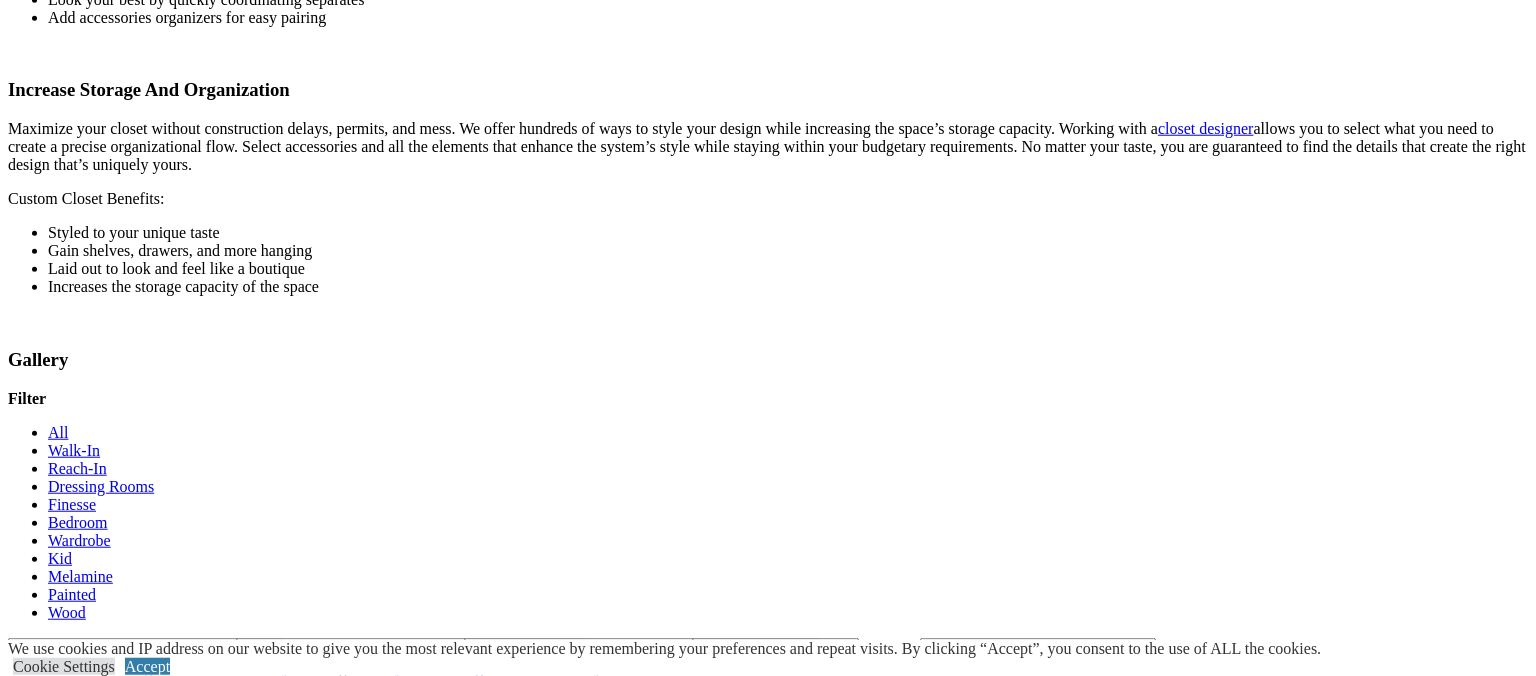 click at bounding box center [333, 1886] 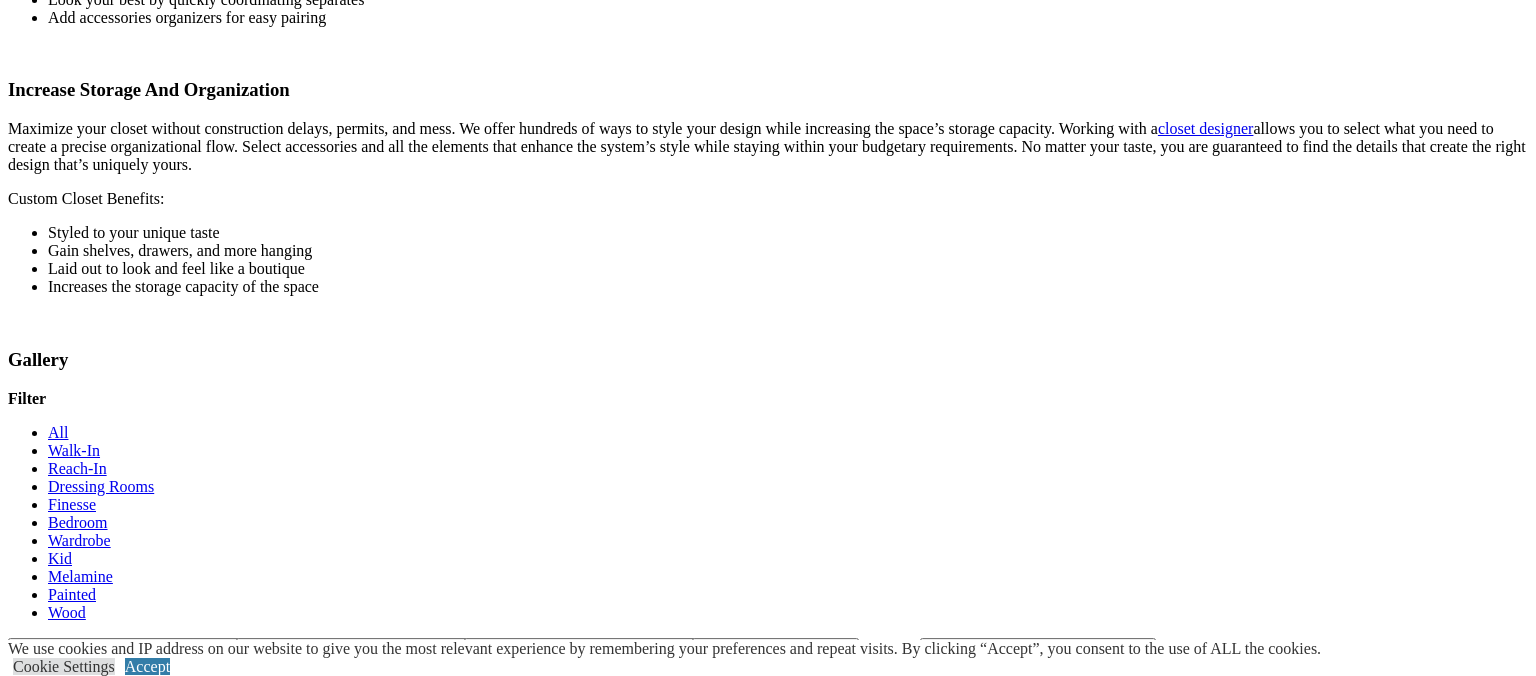 click at bounding box center (8, 48350) 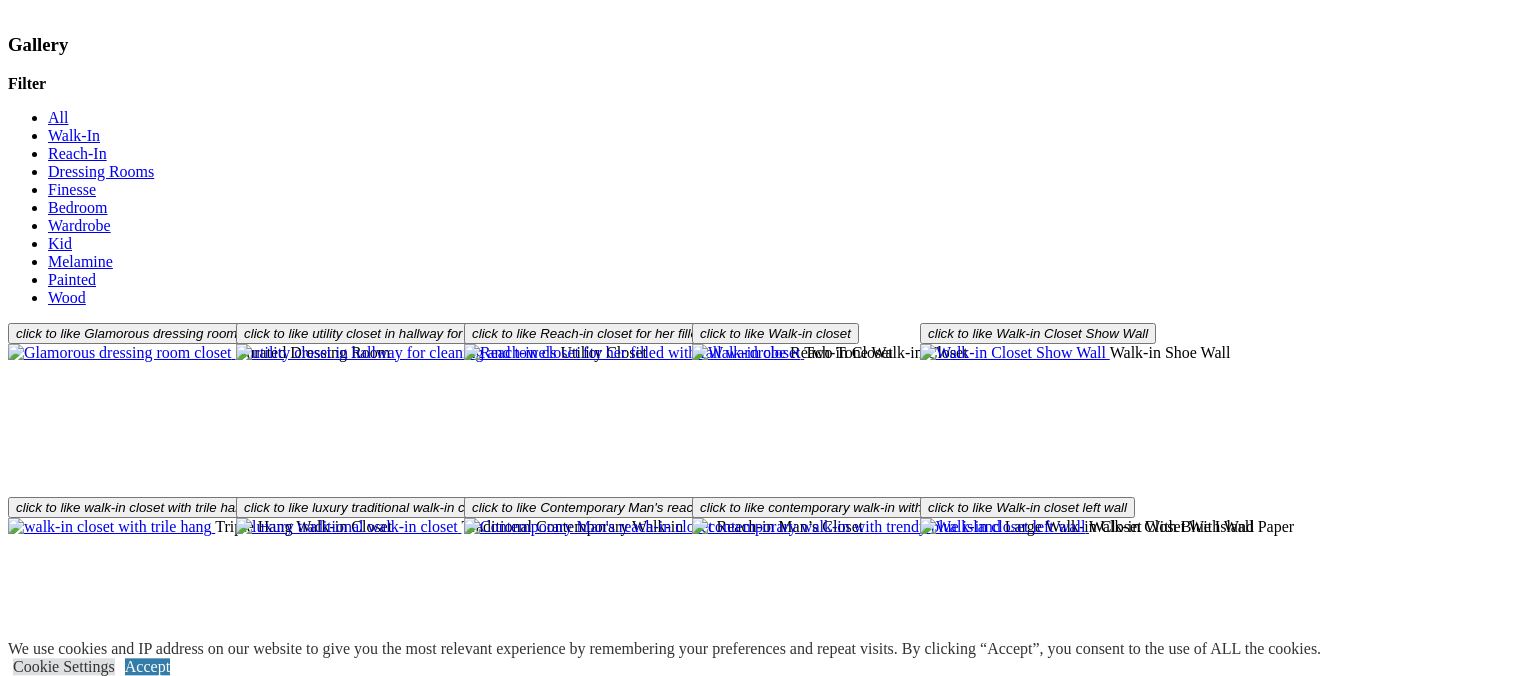 scroll, scrollTop: 3128, scrollLeft: 0, axis: vertical 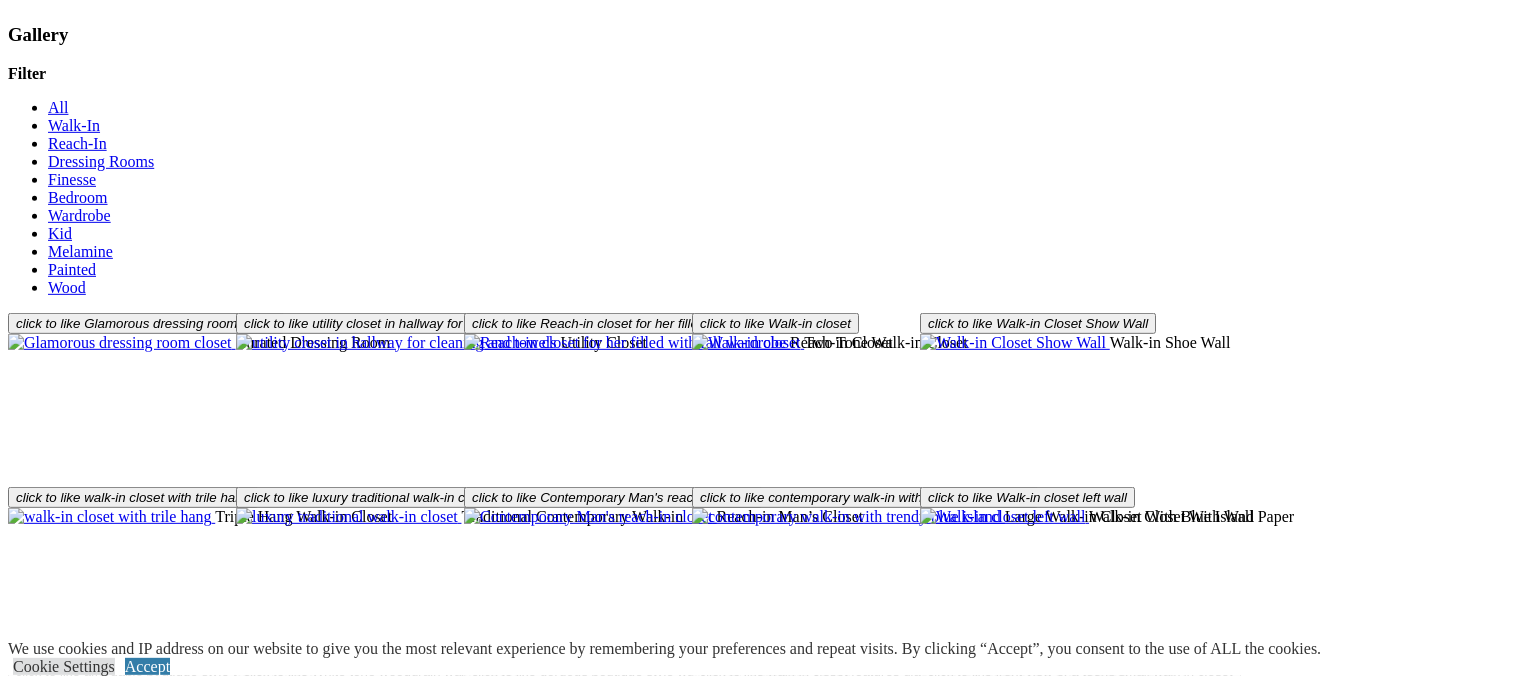 click on "Load More" at bounding box center (44, 2061) 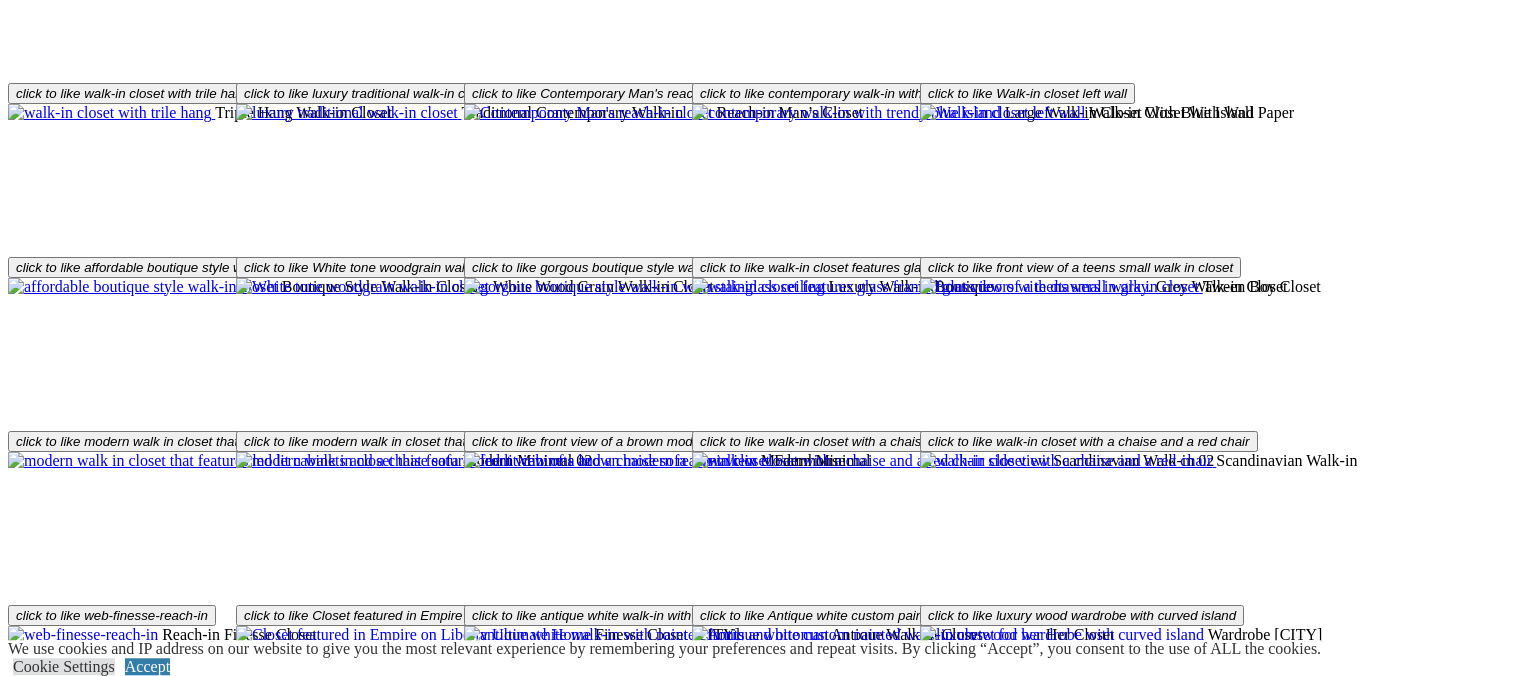scroll, scrollTop: 3552, scrollLeft: 0, axis: vertical 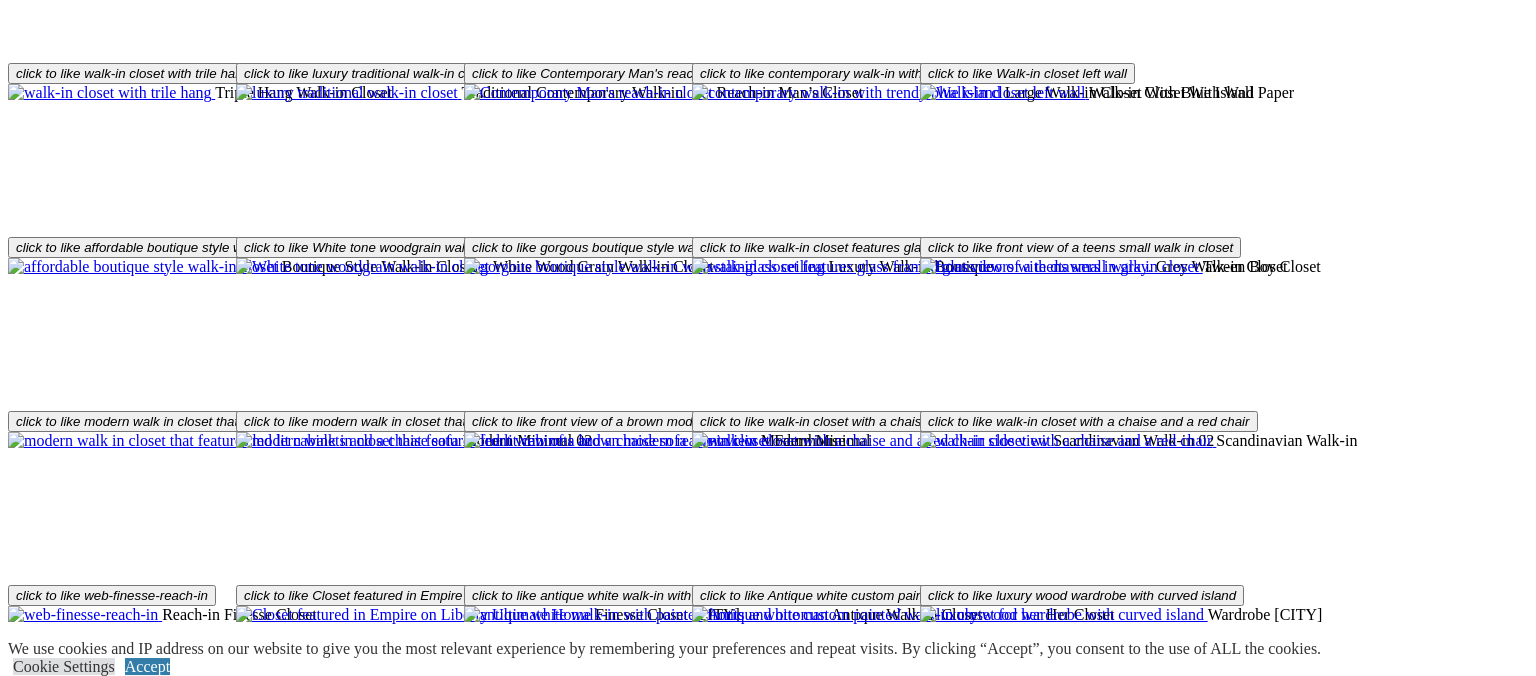 click on "Load More" at bounding box center [44, 1985] 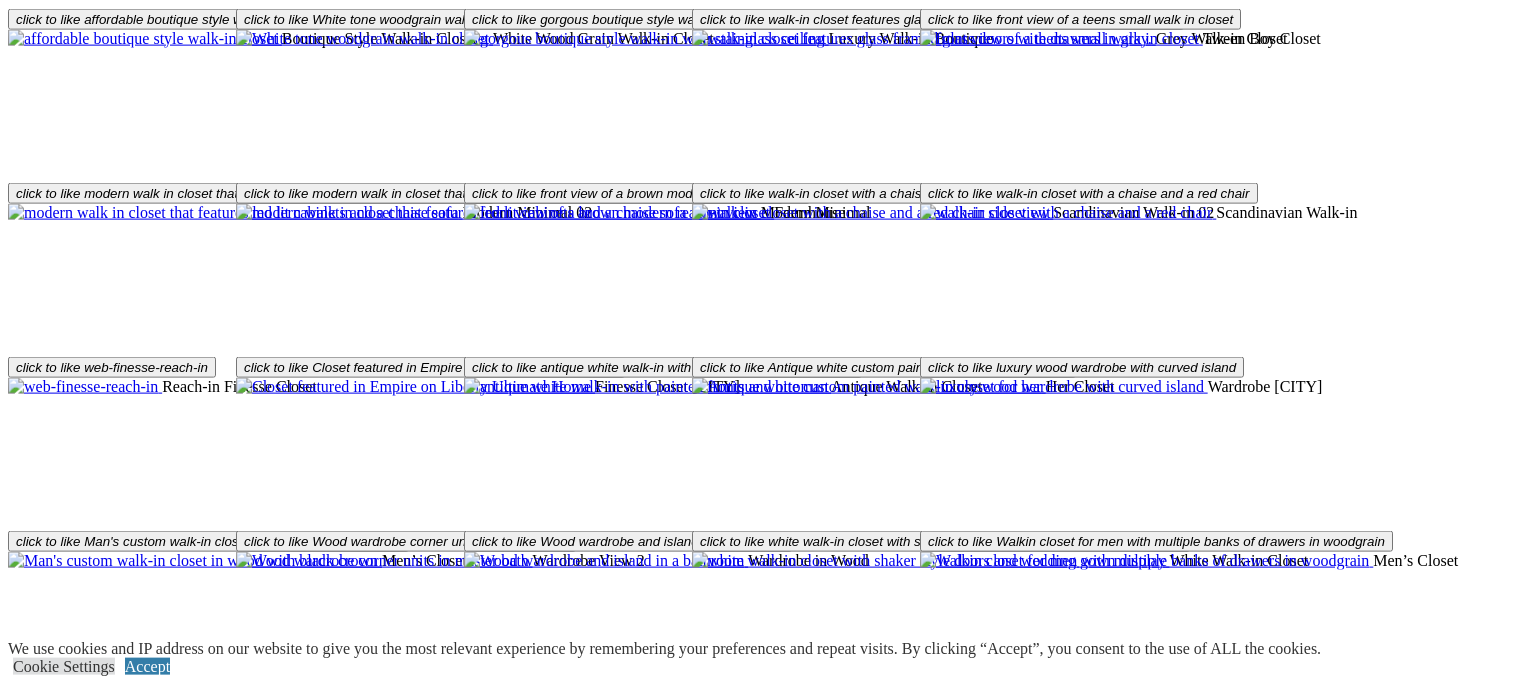 scroll, scrollTop: 3742, scrollLeft: 0, axis: vertical 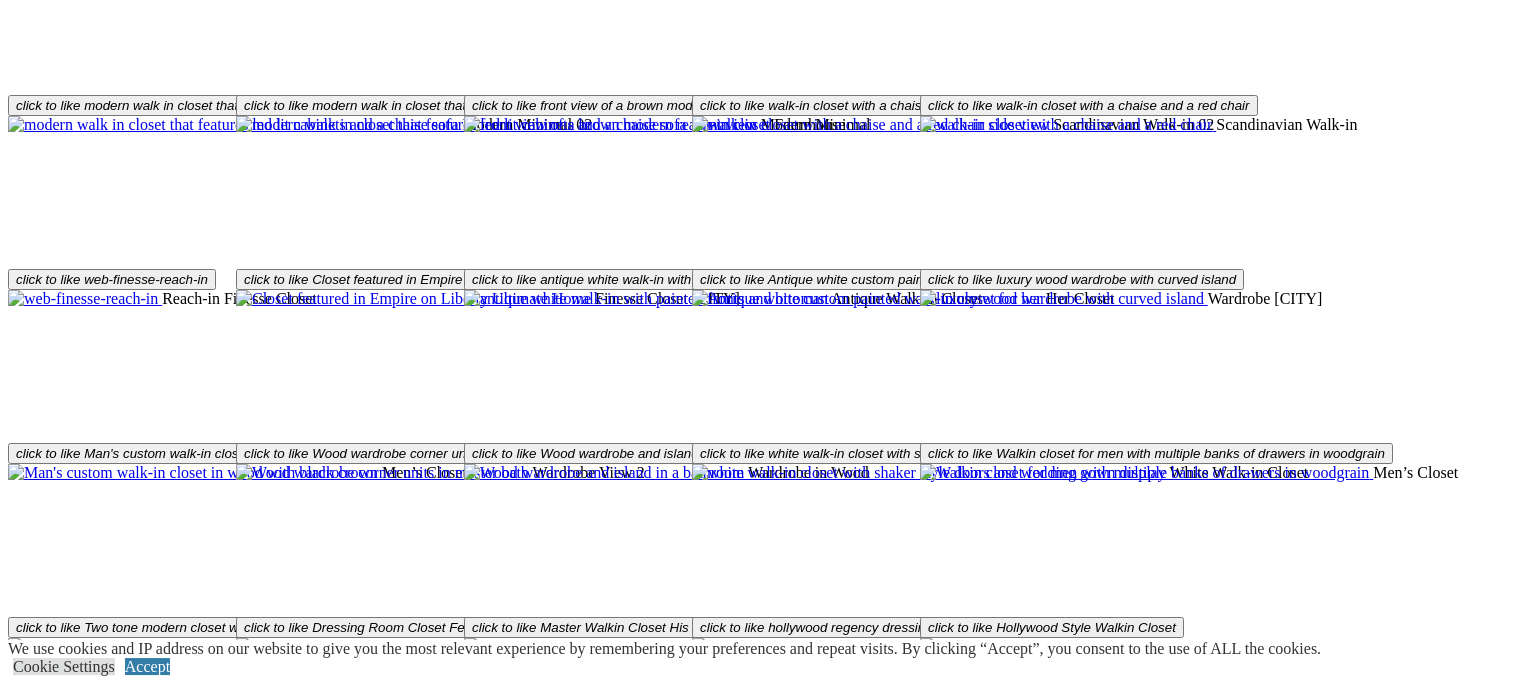 click at bounding box center [842, 1691] 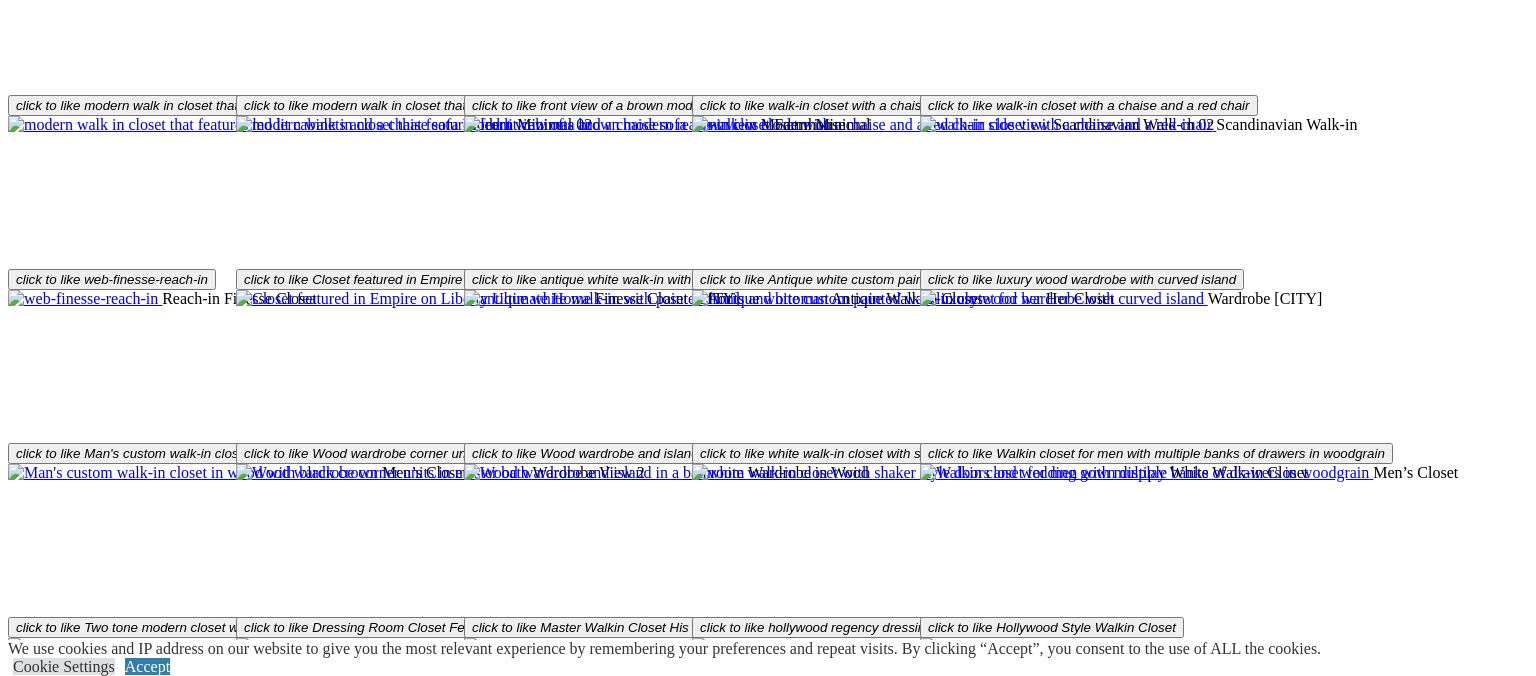 click at bounding box center [8, 48329] 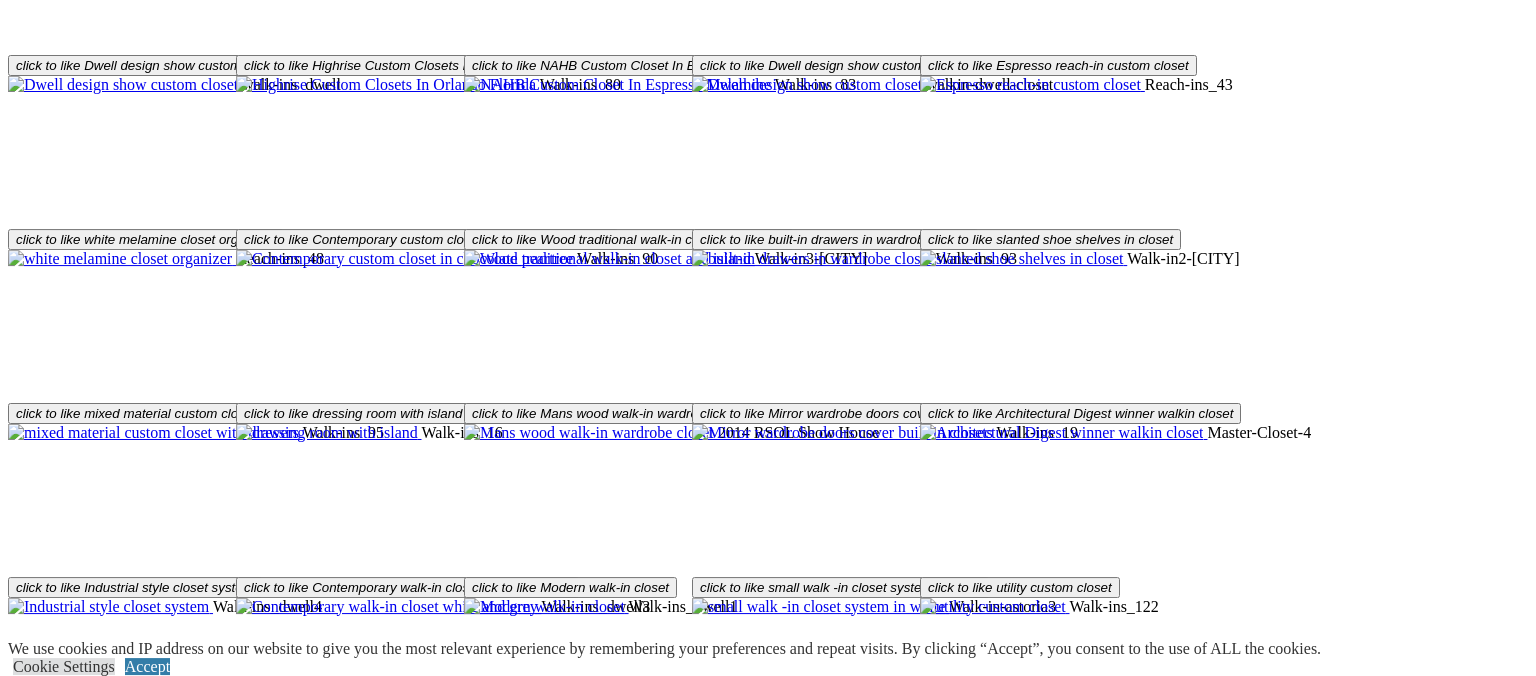 scroll, scrollTop: 4924, scrollLeft: 0, axis: vertical 